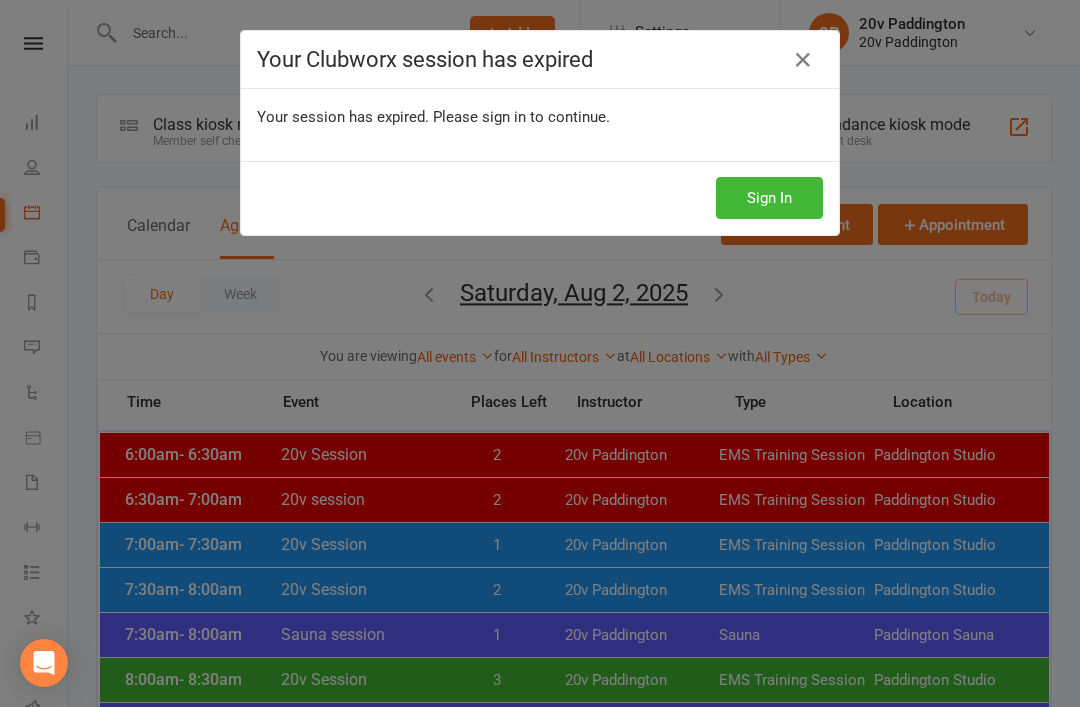 scroll, scrollTop: -25, scrollLeft: 0, axis: vertical 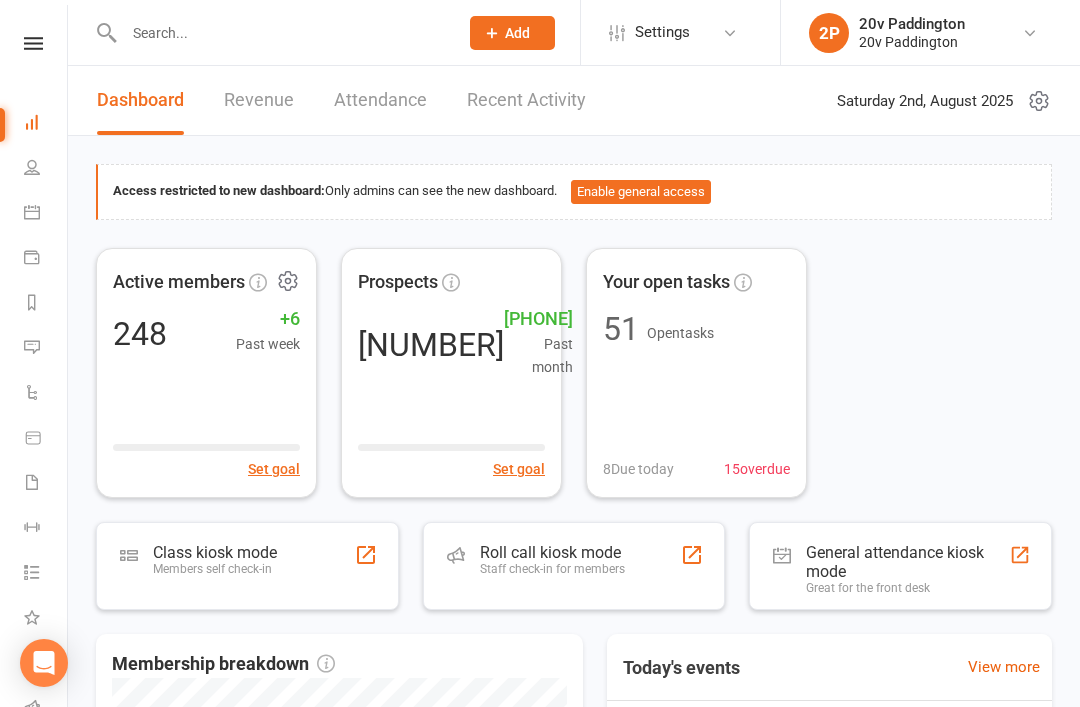 click on "People" at bounding box center [46, 169] 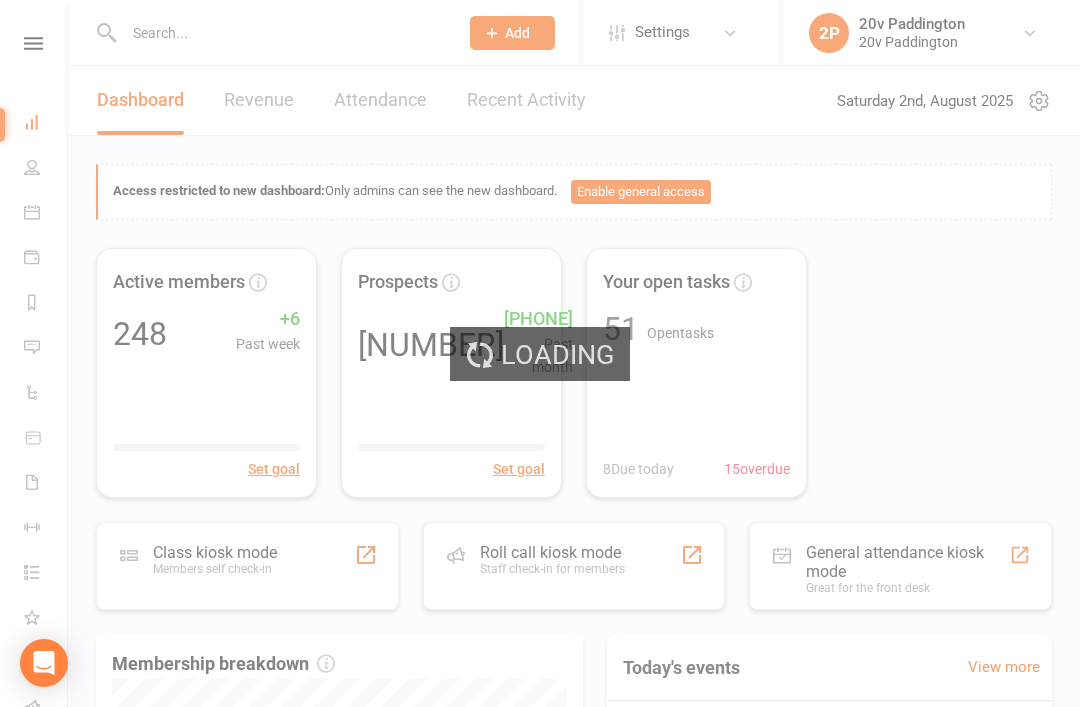 select on "100" 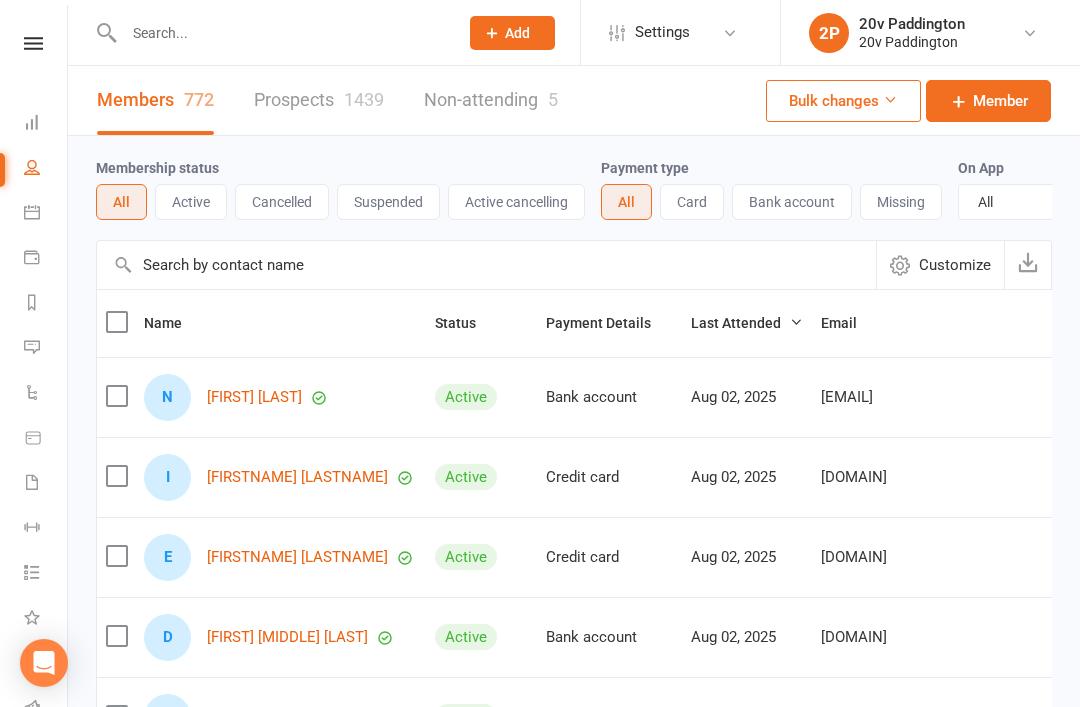 click on "Prospects 1439" at bounding box center (319, 100) 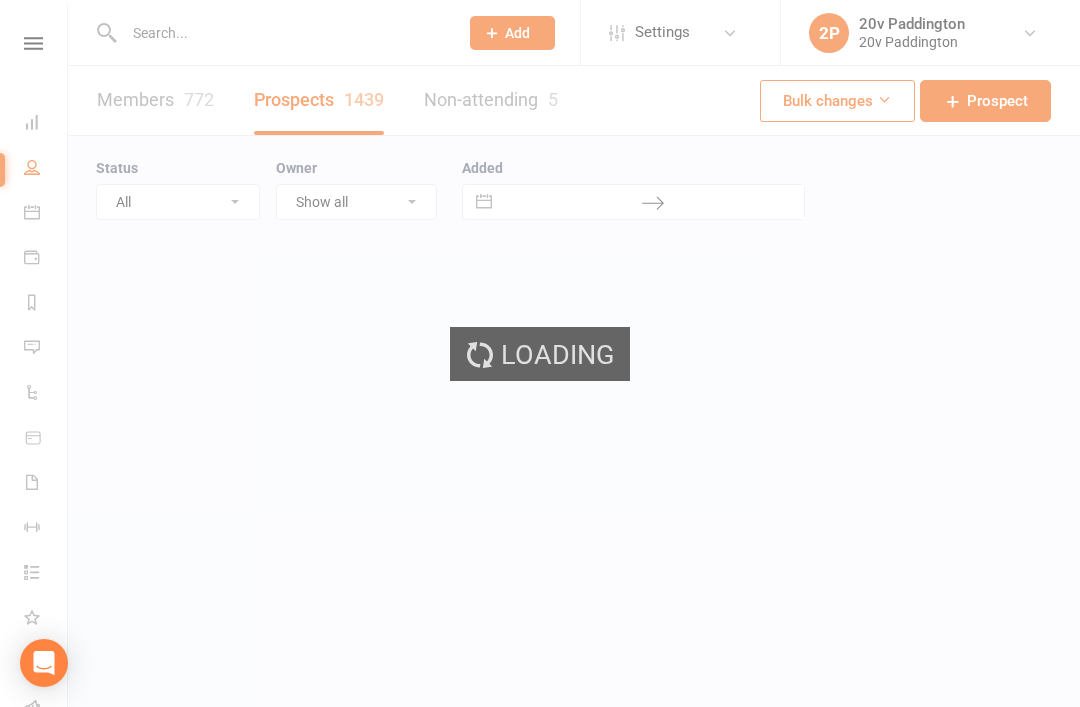 select on "100" 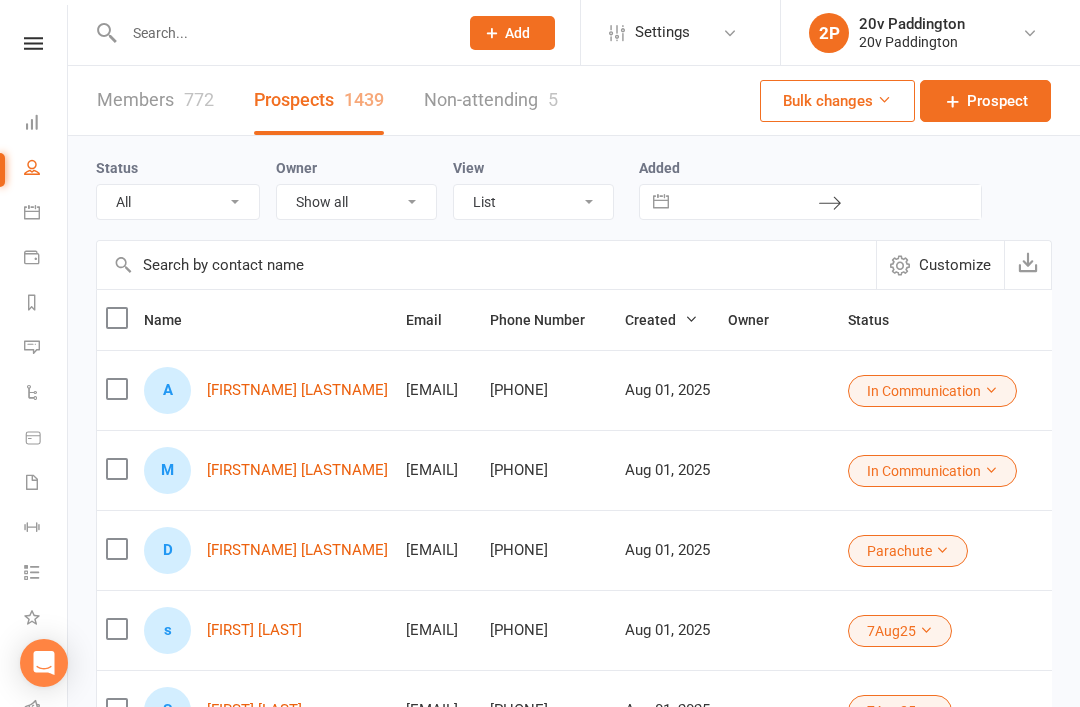 scroll, scrollTop: 0, scrollLeft: 0, axis: both 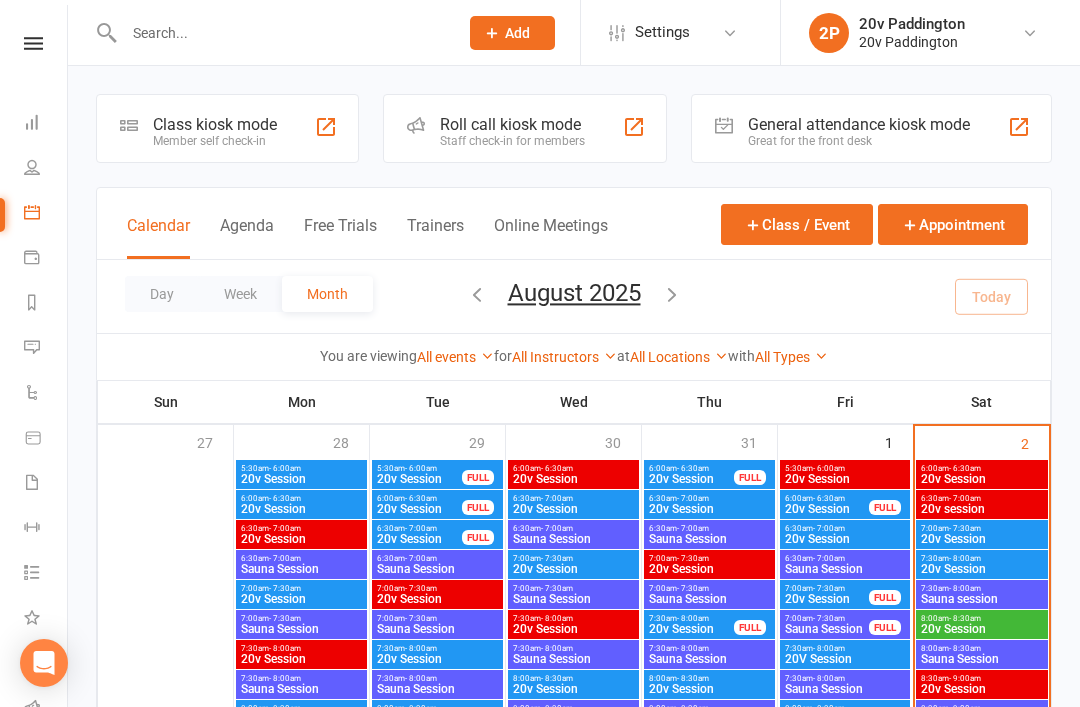click on "Calendar Agenda Free Trials Trainers Online Meetings
Class / Event  Appointment" at bounding box center (574, 224) 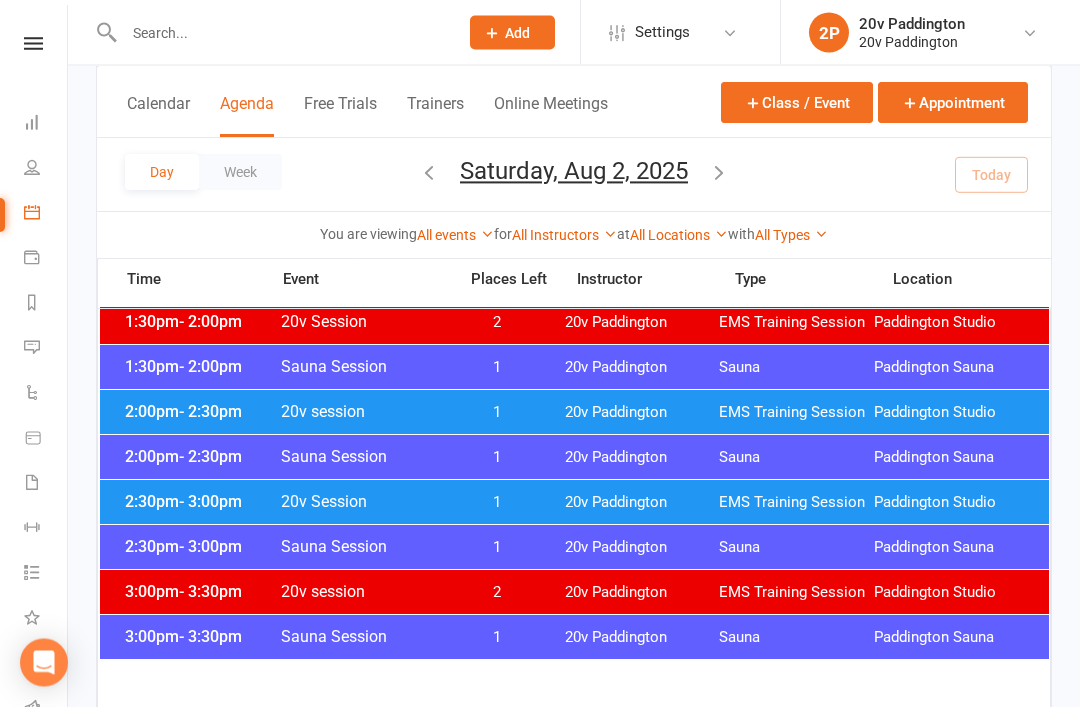 click on "[TIME] - [TIME] 20v Session 1 20v Paddington EMS Training Session Paddington Studio" at bounding box center (574, 503) 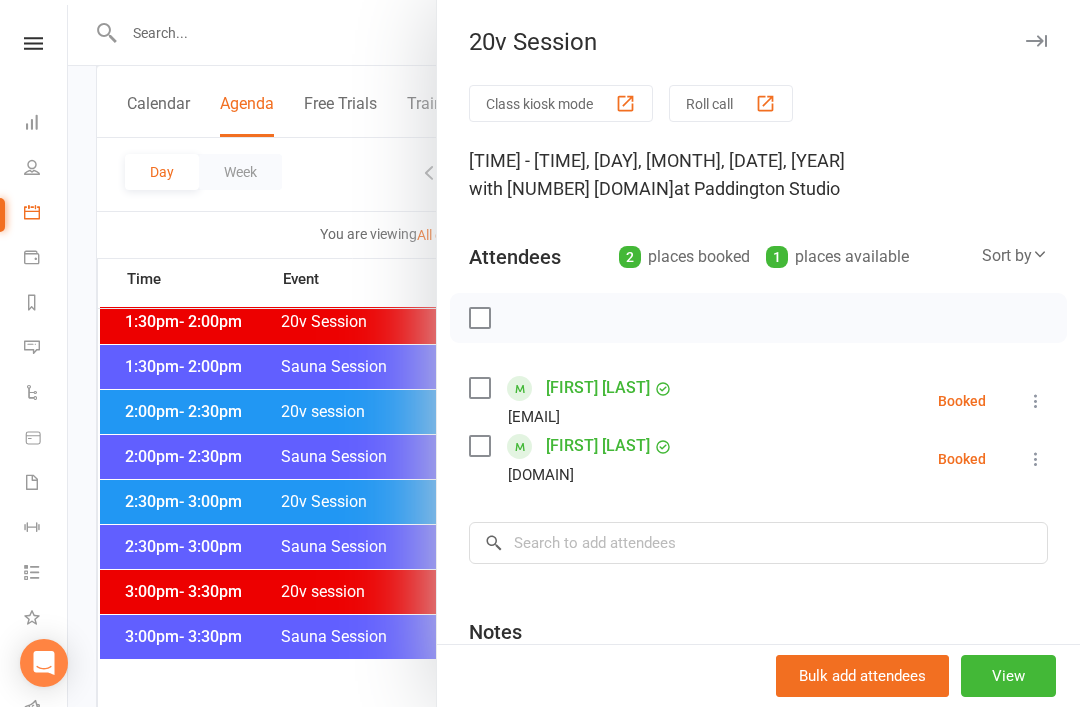 click at bounding box center (574, 353) 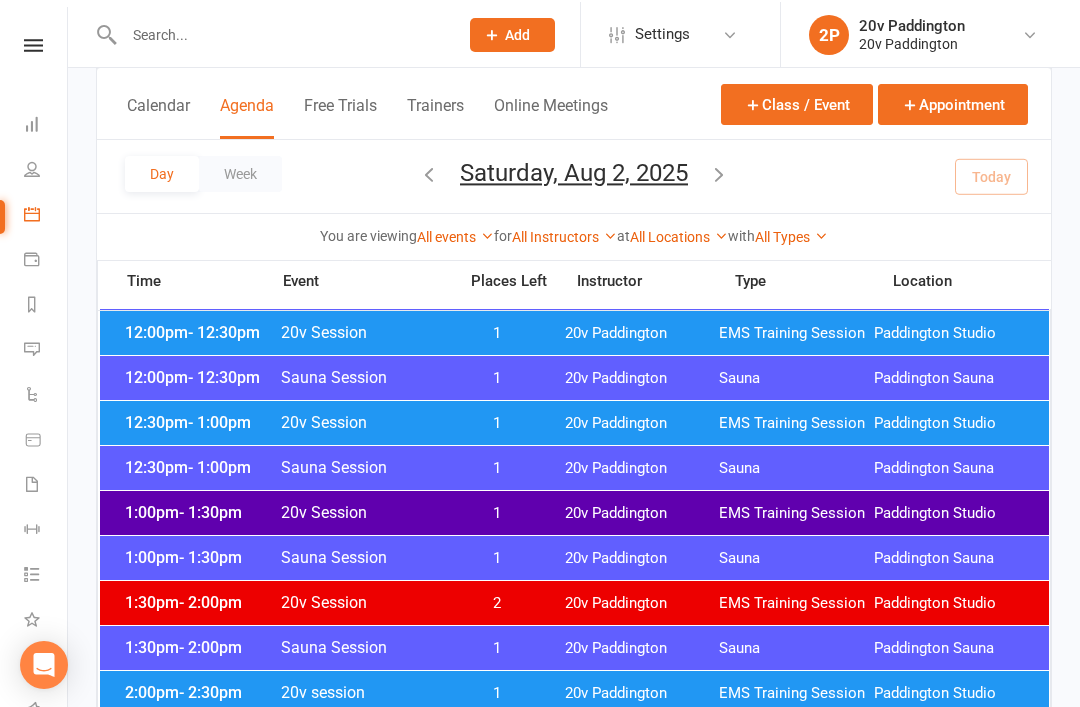 scroll, scrollTop: 1067, scrollLeft: 0, axis: vertical 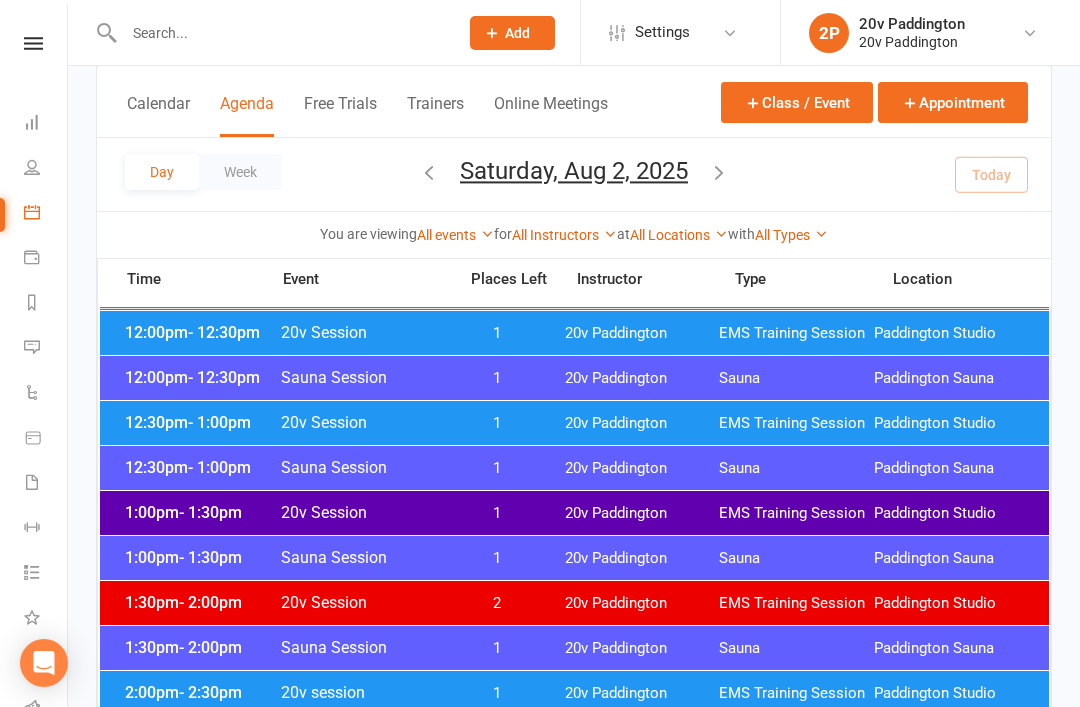 click on "[TIME] - [TIME] [NUMBER] [DOMAIN] [DOMAIN] [DOMAIN]" at bounding box center (574, 513) 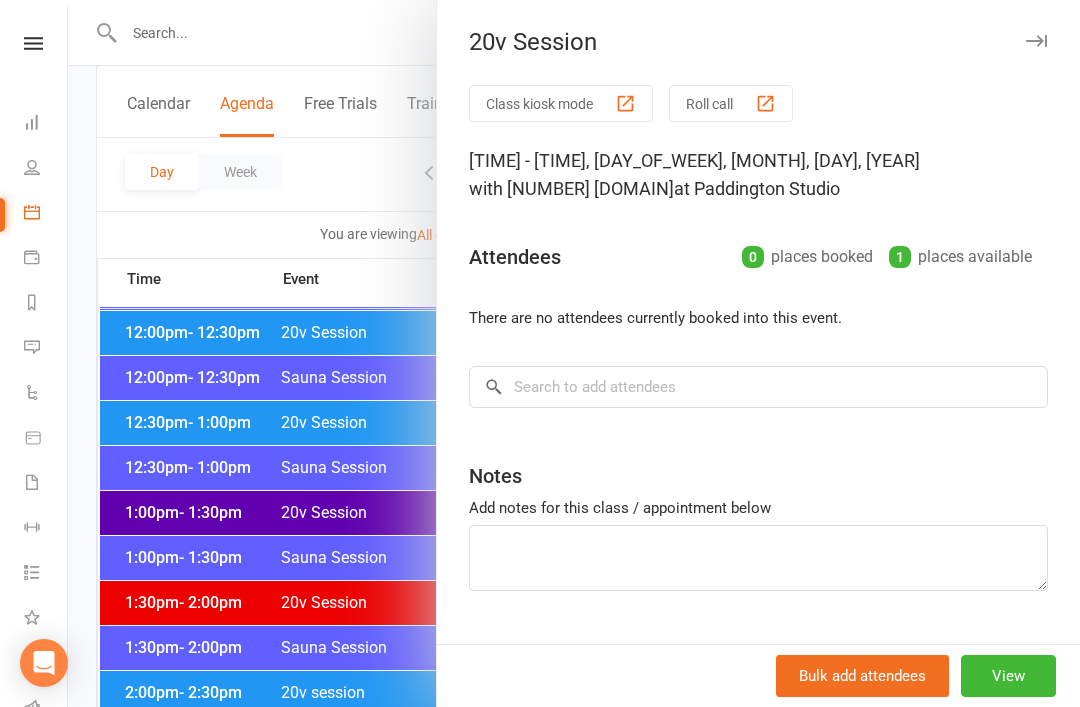 click at bounding box center (574, 353) 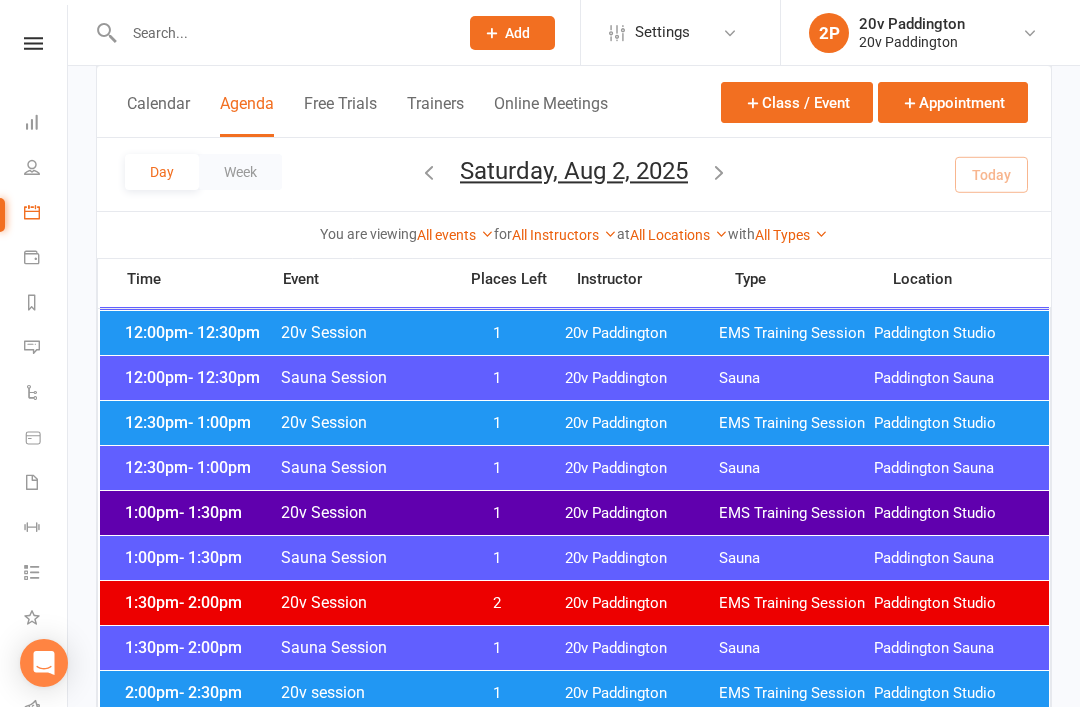 click on "20v Paddington" at bounding box center [642, 423] 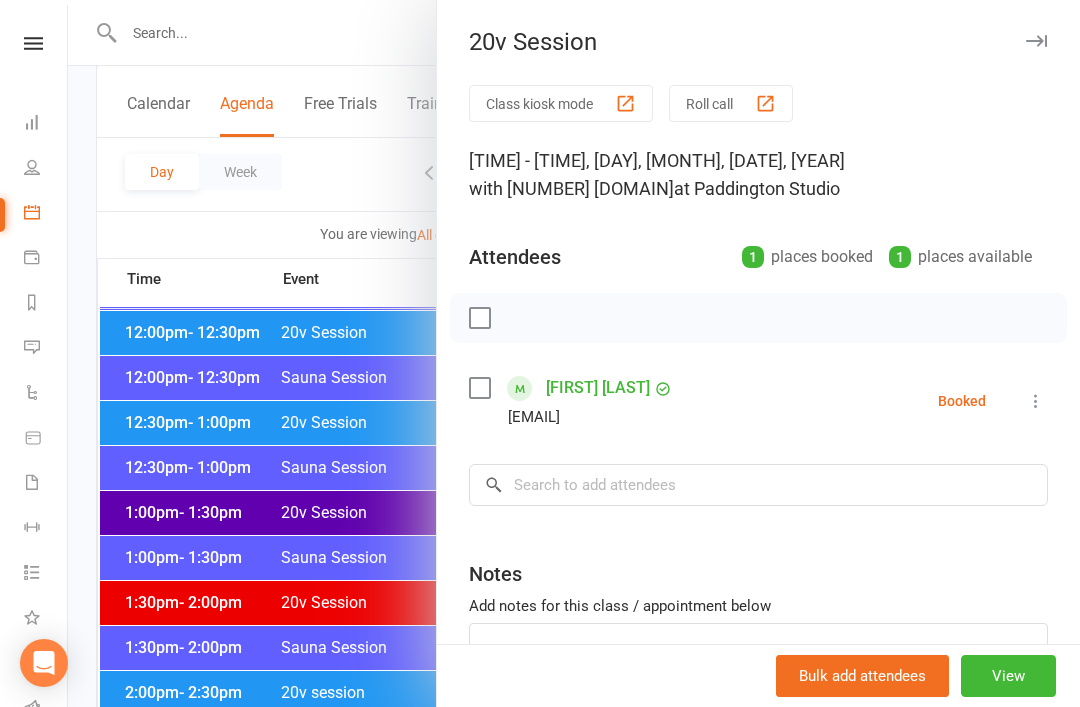click on "Booking for [FIRST] [LAST] added successfully" at bounding box center [758, 401] 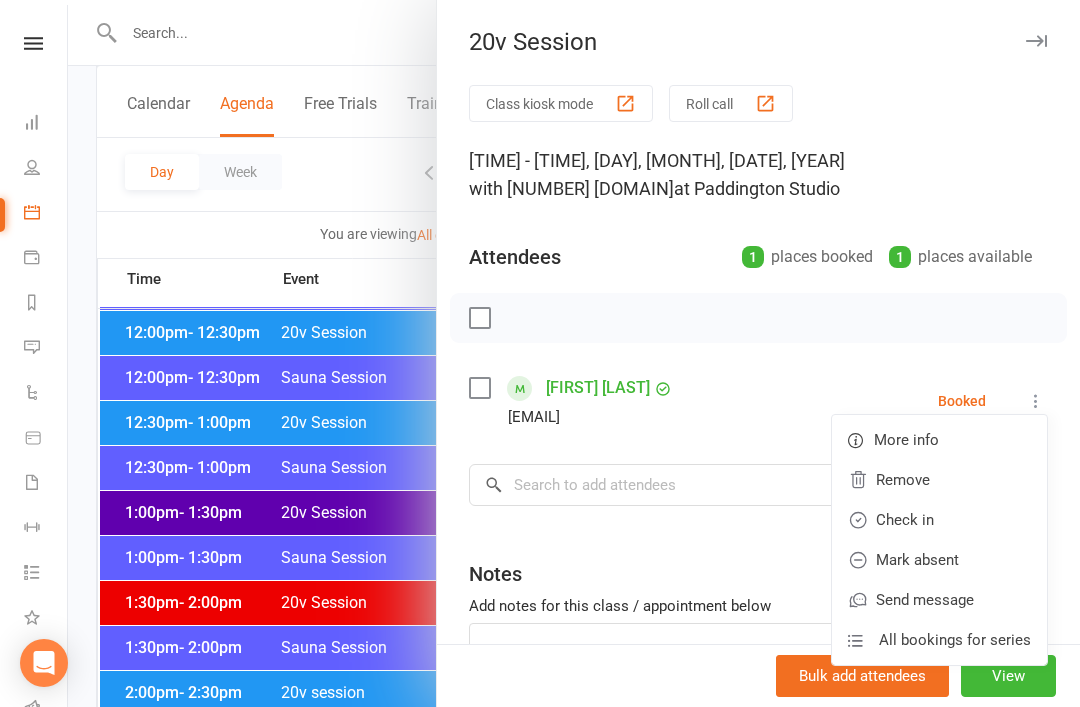 click on "Check in" at bounding box center (939, 520) 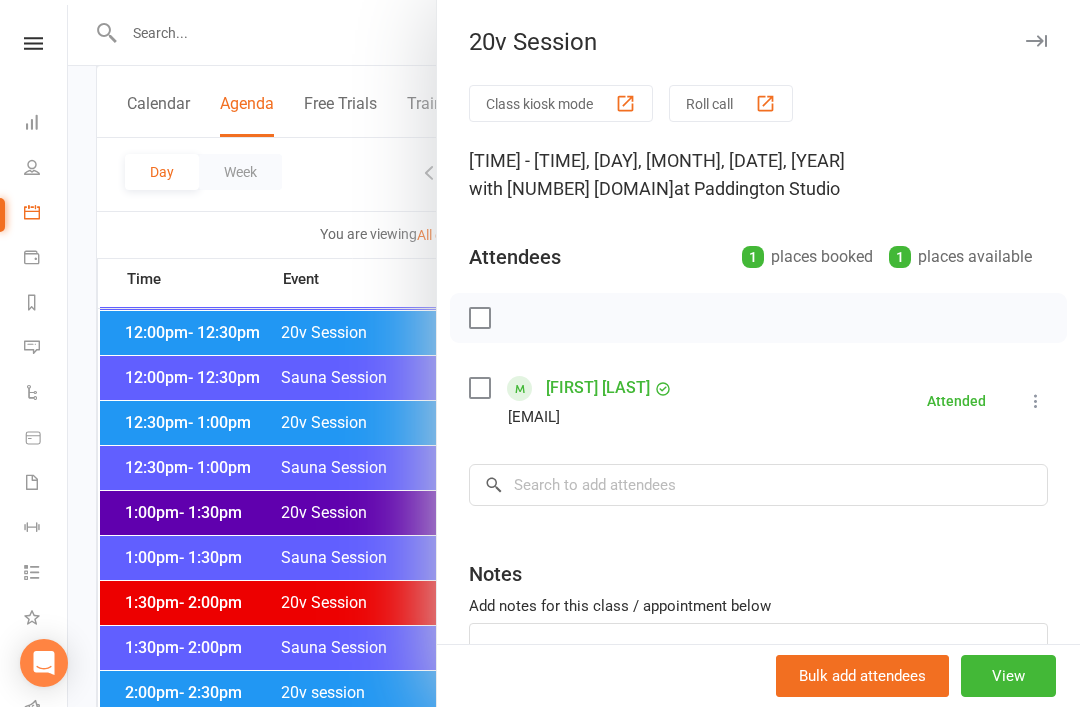 click at bounding box center [574, 353] 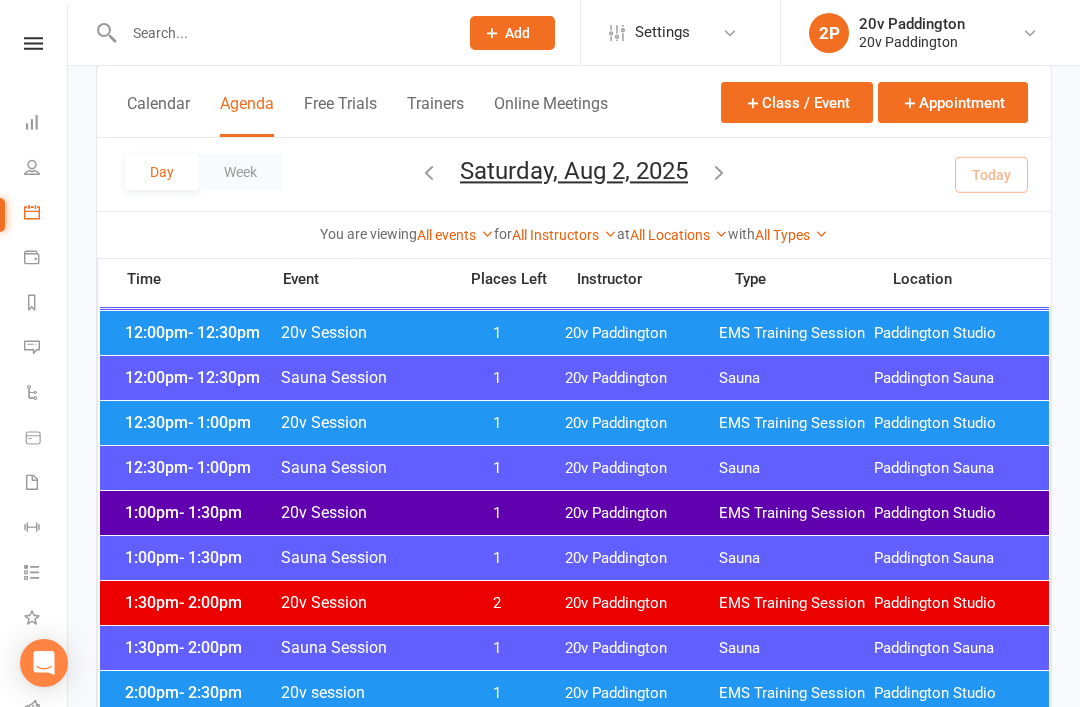 click on "Saturday, Aug 2, 2025" at bounding box center [574, 171] 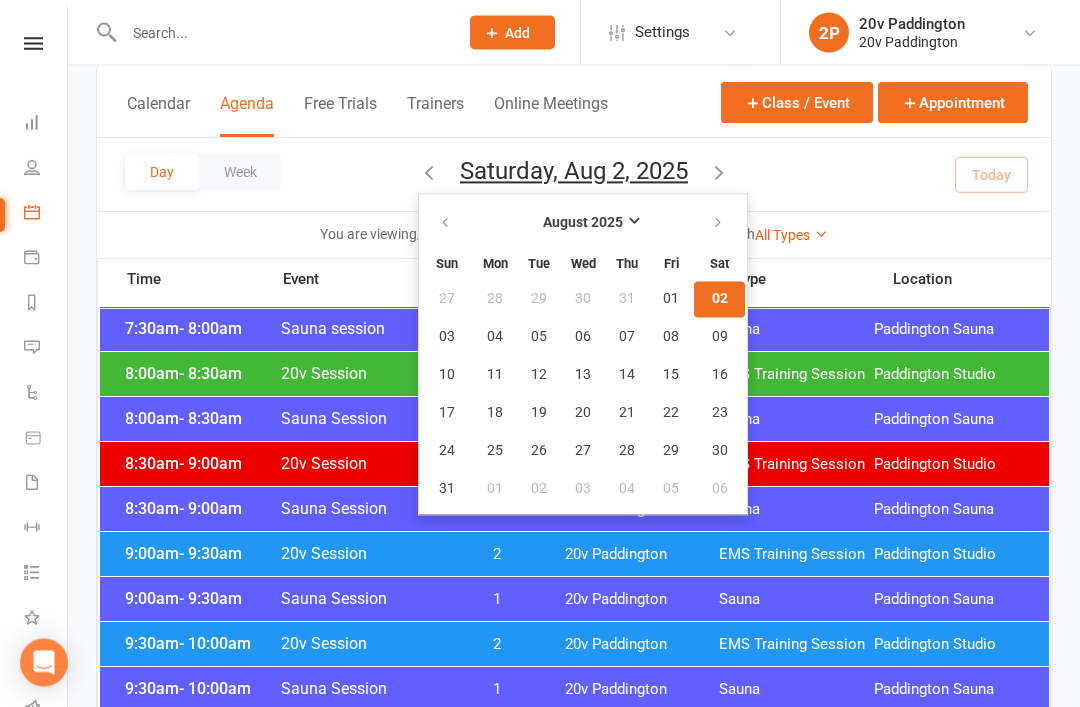 scroll, scrollTop: 306, scrollLeft: 0, axis: vertical 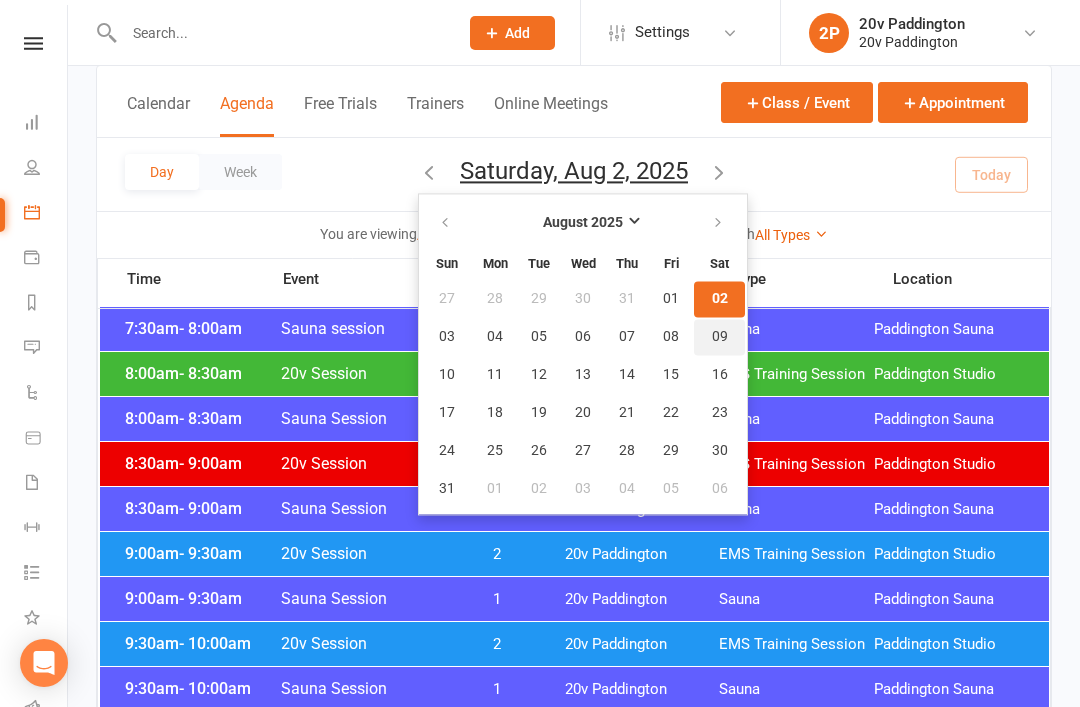 click on "09" at bounding box center (720, 337) 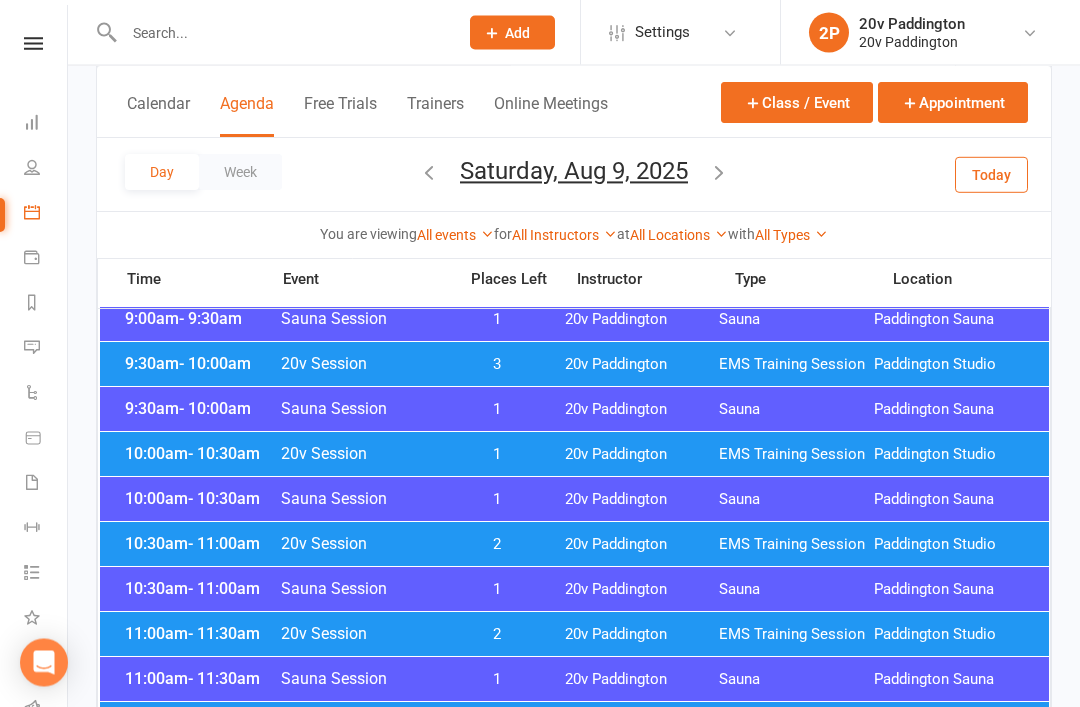 scroll, scrollTop: 578, scrollLeft: 0, axis: vertical 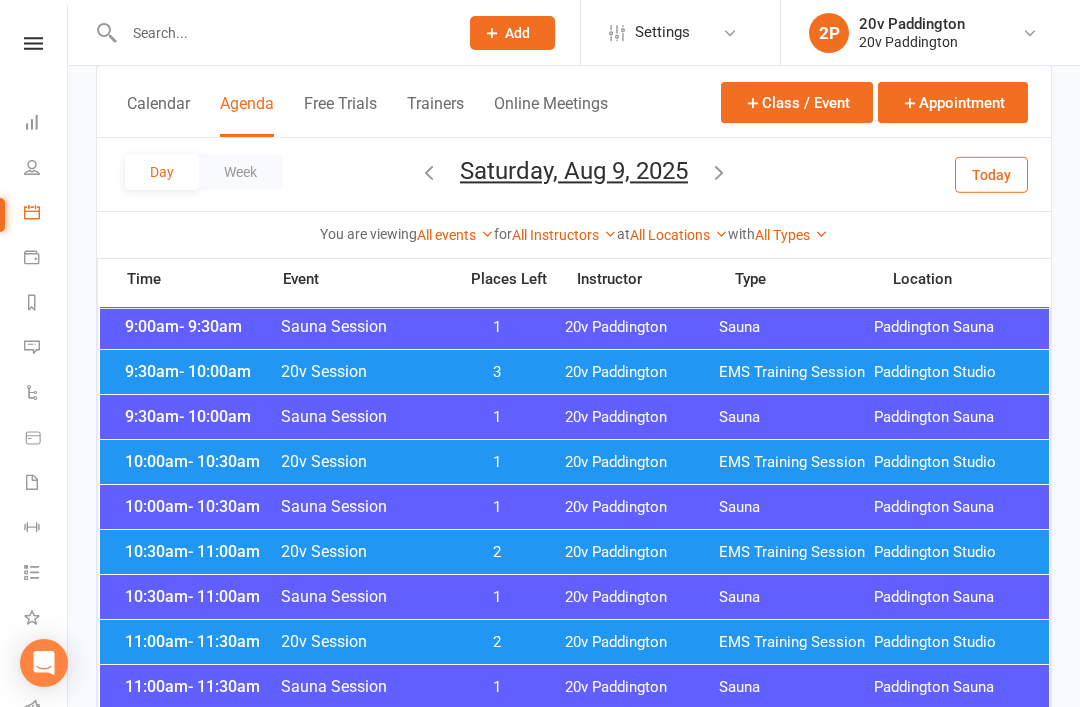 click on "[TIME] - [TIME] 20v Session 1 20v Paddington EMS Training Session Paddington Studio" at bounding box center [574, 462] 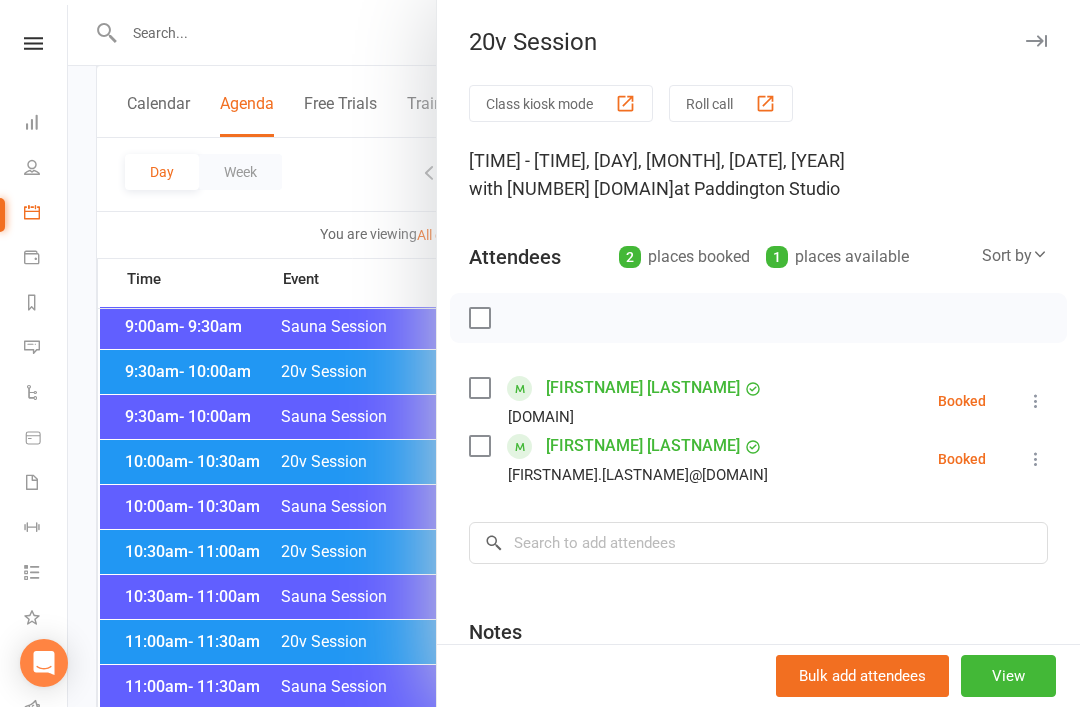 click at bounding box center (1036, 401) 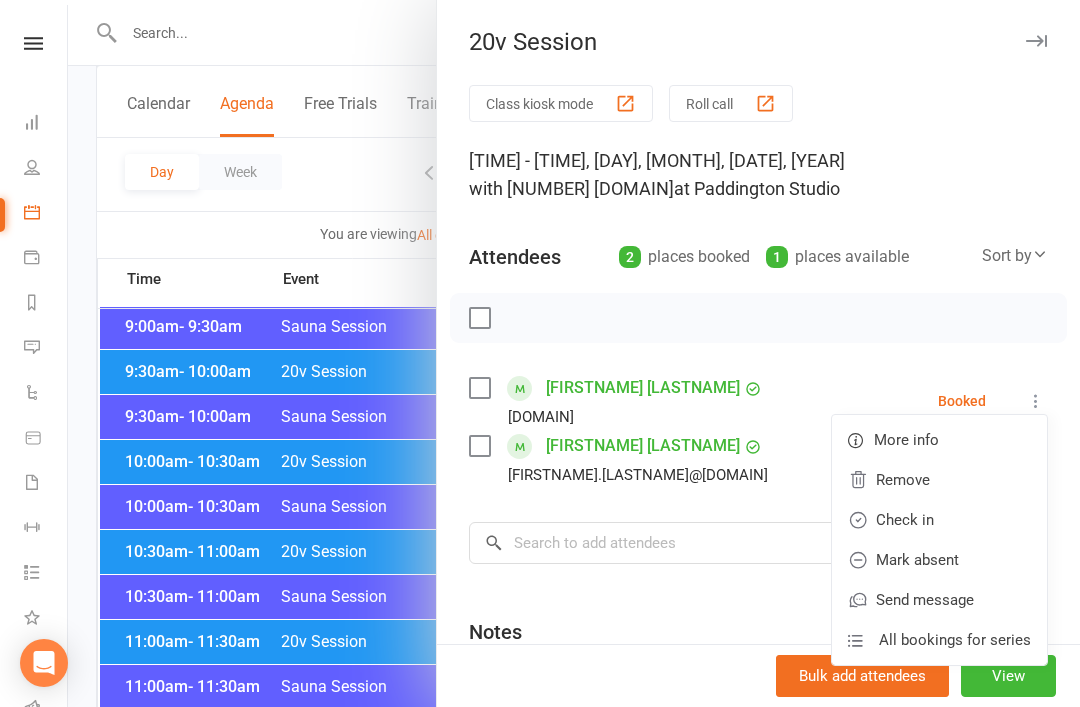 click on "Remove" at bounding box center [939, 480] 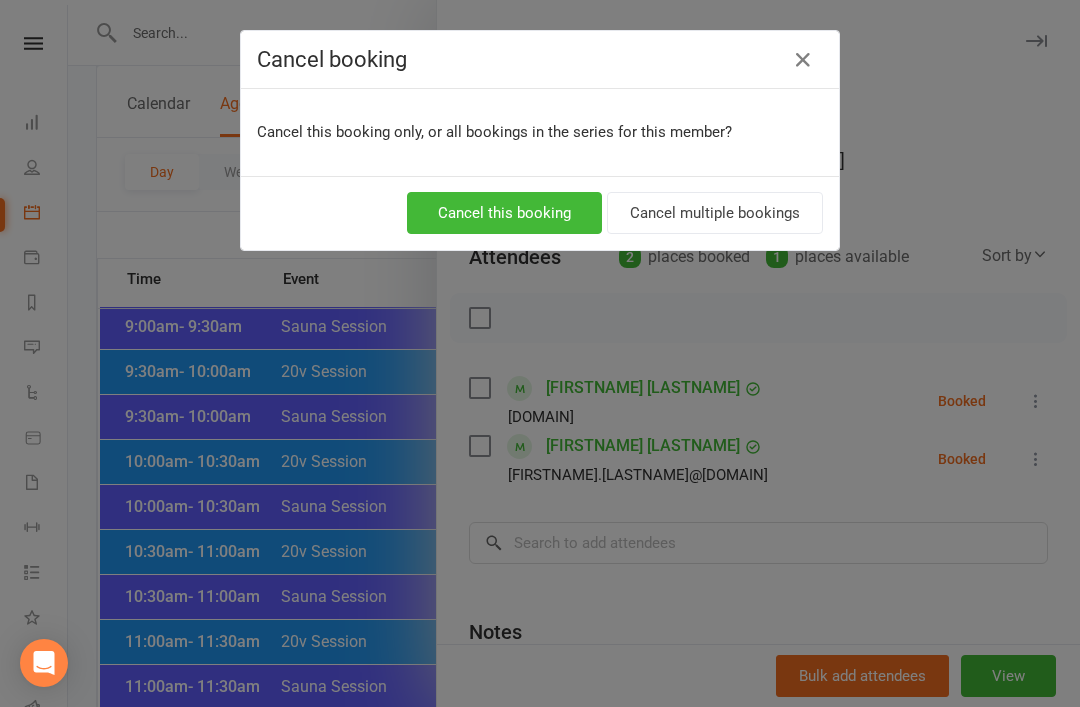 click on "Cancel this booking" at bounding box center [504, 213] 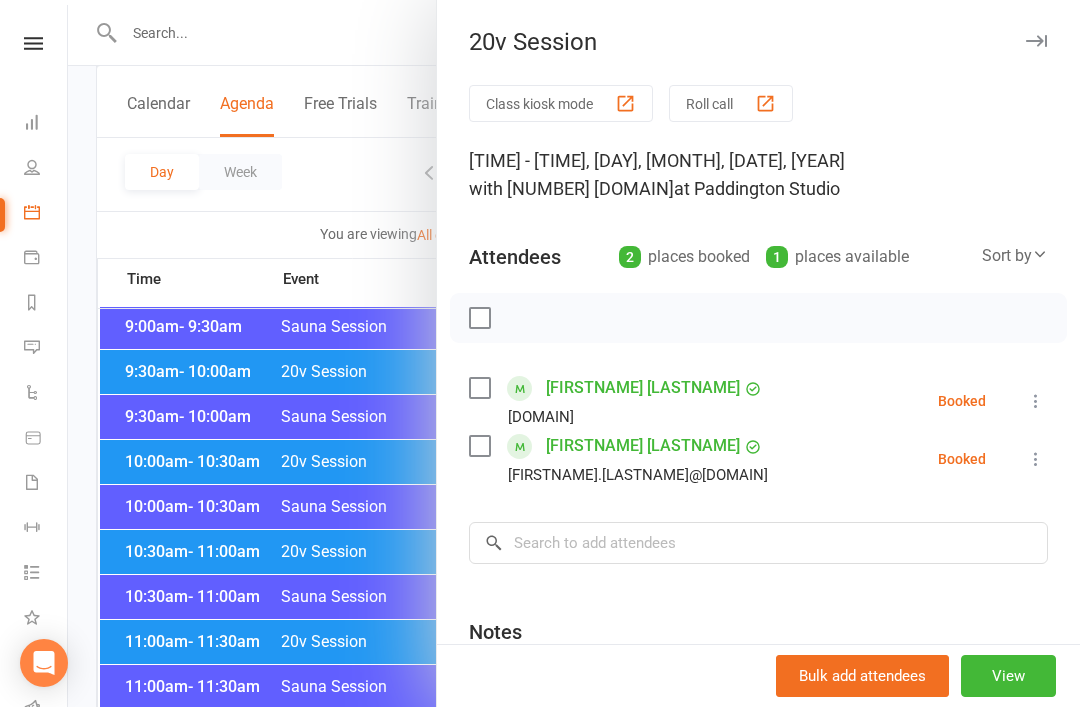 click at bounding box center [574, 353] 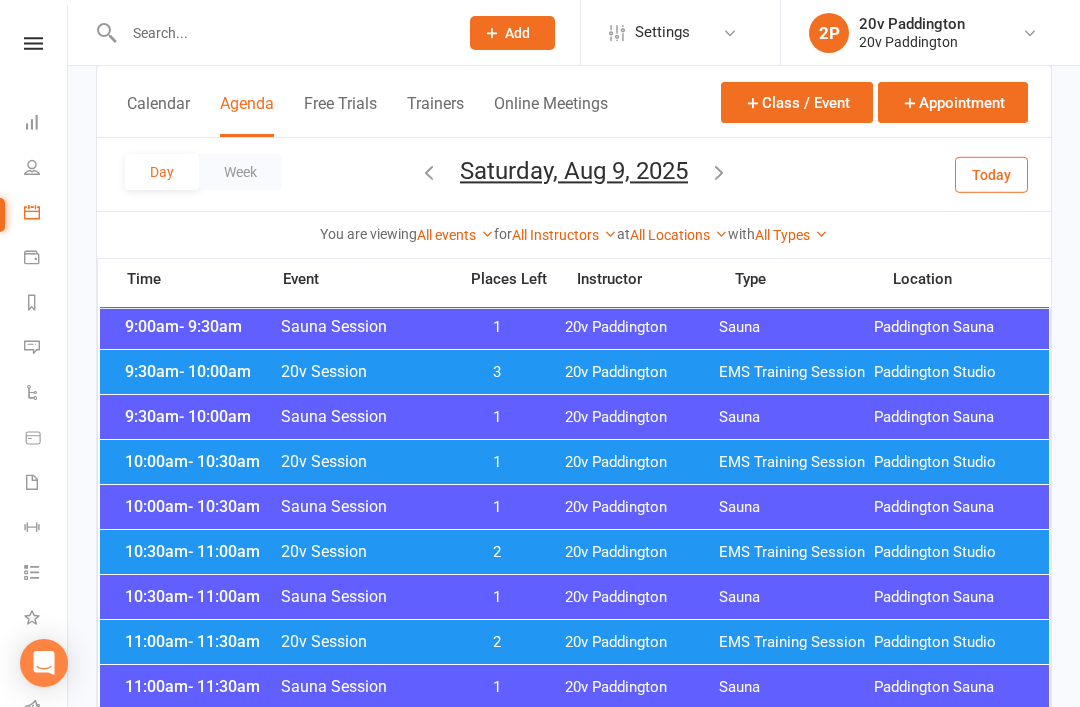 click on "[TIME] - [TIME] 20v Session 3 20v Paddington EMS Training Session Paddington Studio" at bounding box center (574, 372) 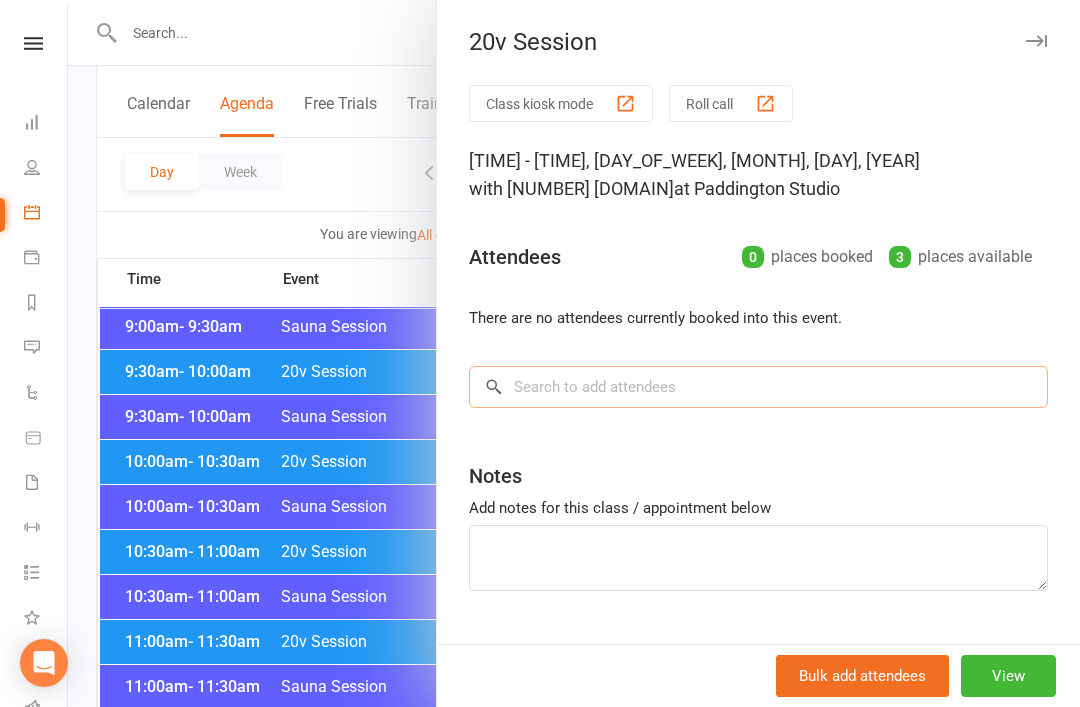 click at bounding box center (758, 387) 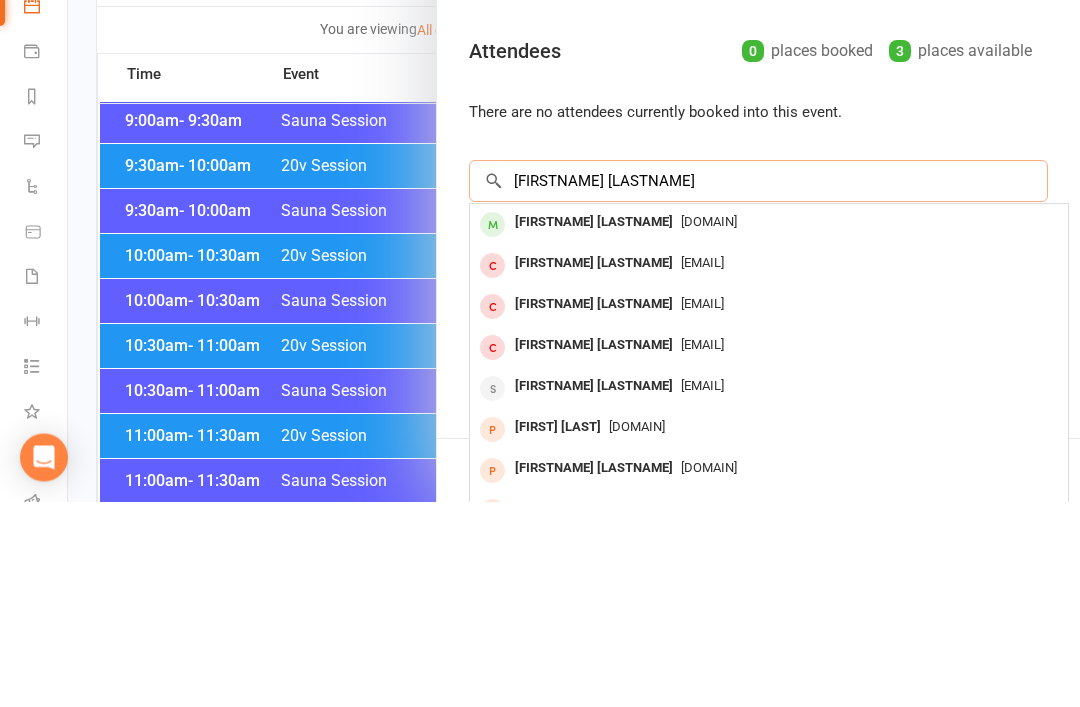 scroll, scrollTop: 0, scrollLeft: 0, axis: both 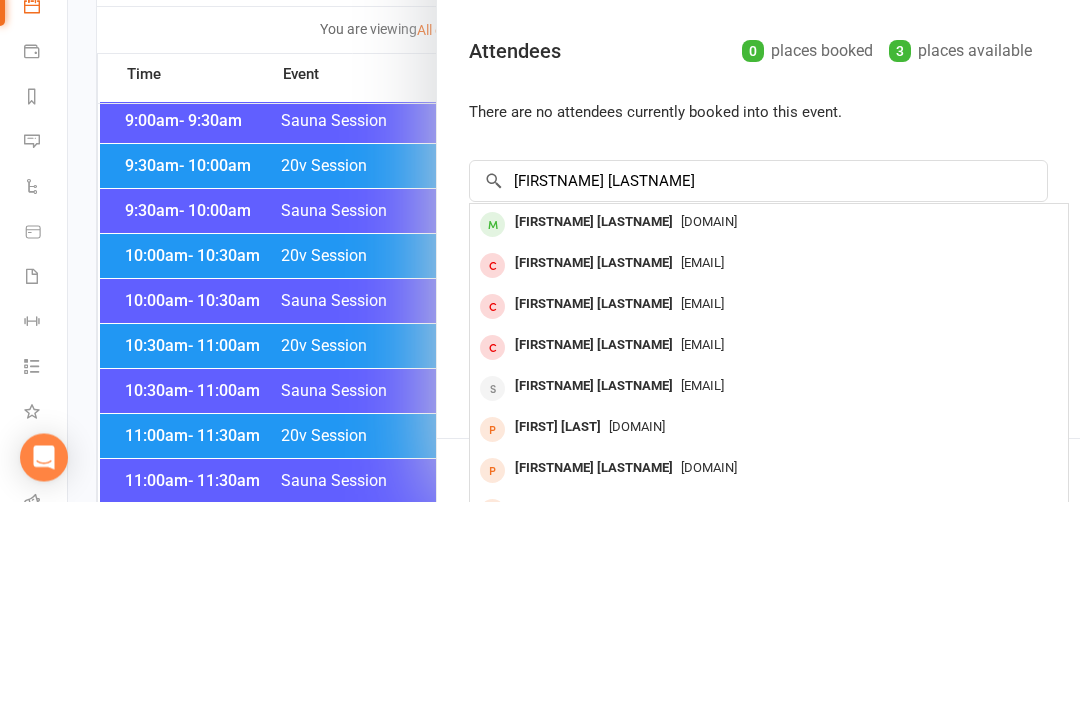 click on "[DOMAIN]" at bounding box center (769, 428) 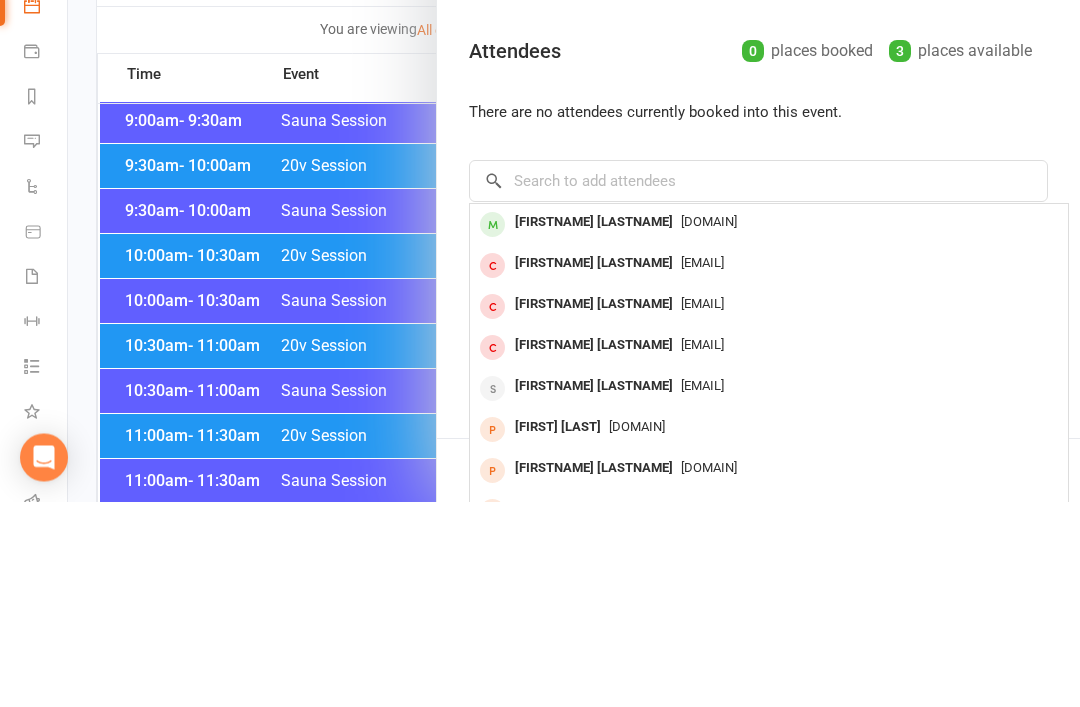 scroll, scrollTop: 784, scrollLeft: 0, axis: vertical 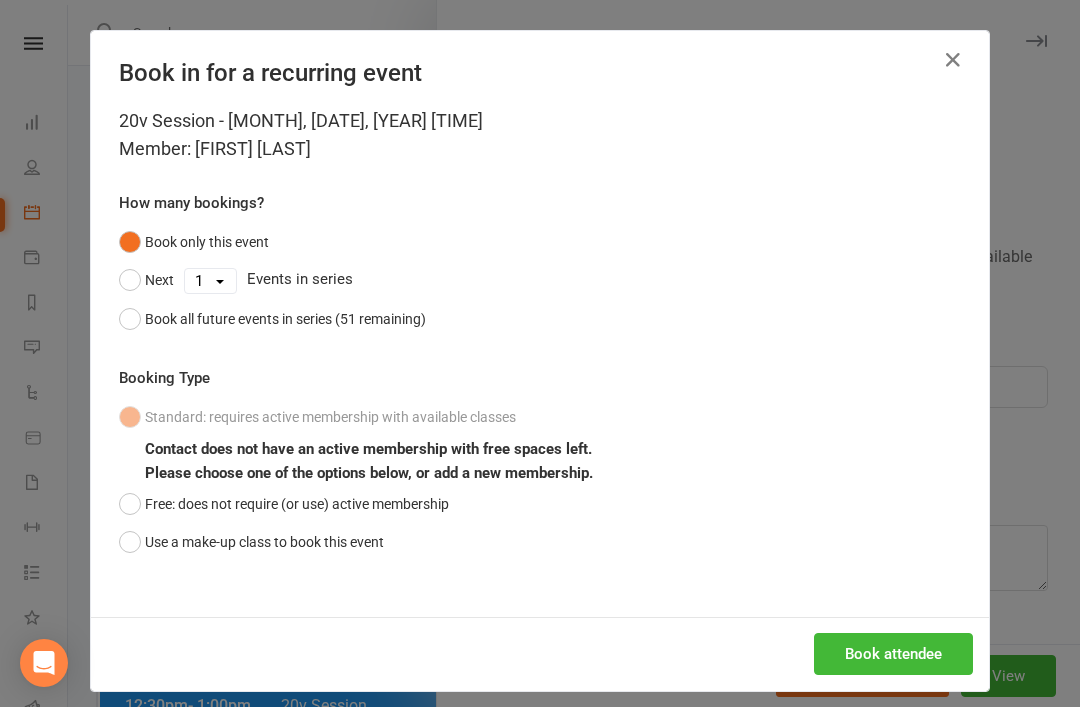 click on "Use a make-up class to book this event" at bounding box center [251, 542] 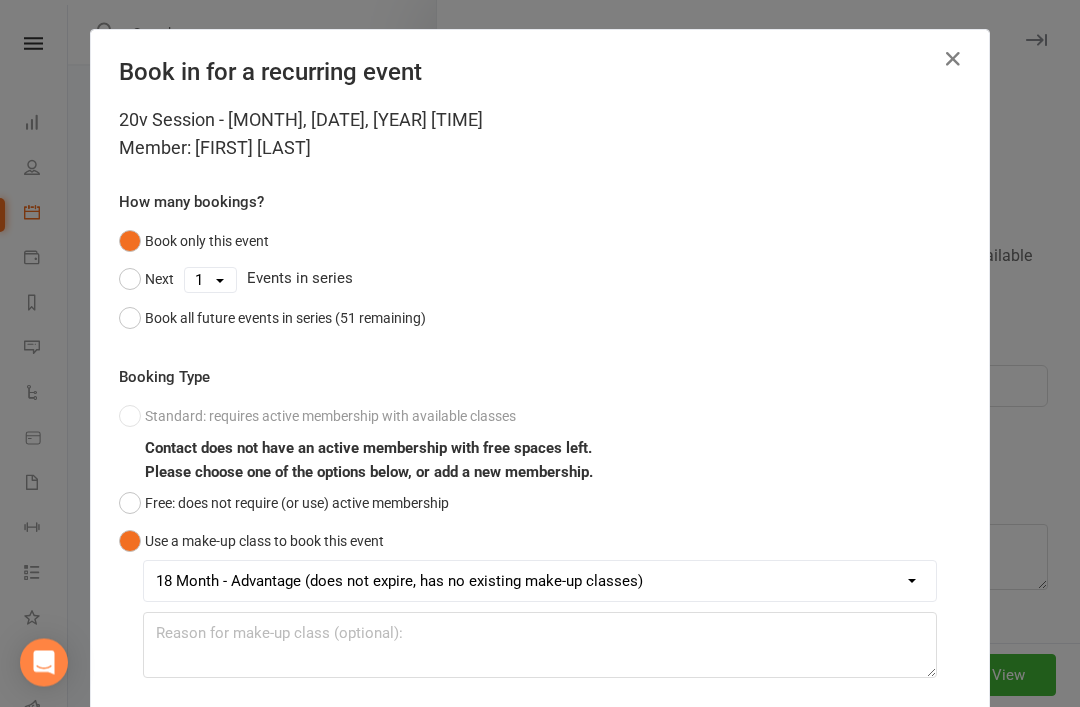 click on "Book attendee" at bounding box center [893, 772] 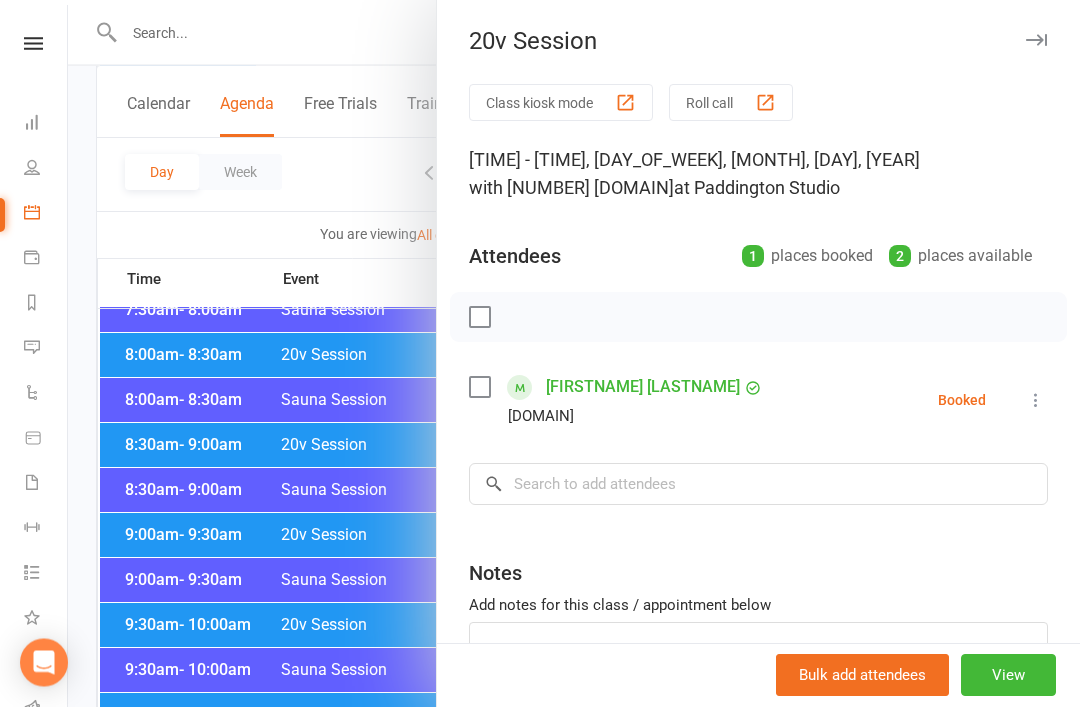 scroll, scrollTop: 234, scrollLeft: 0, axis: vertical 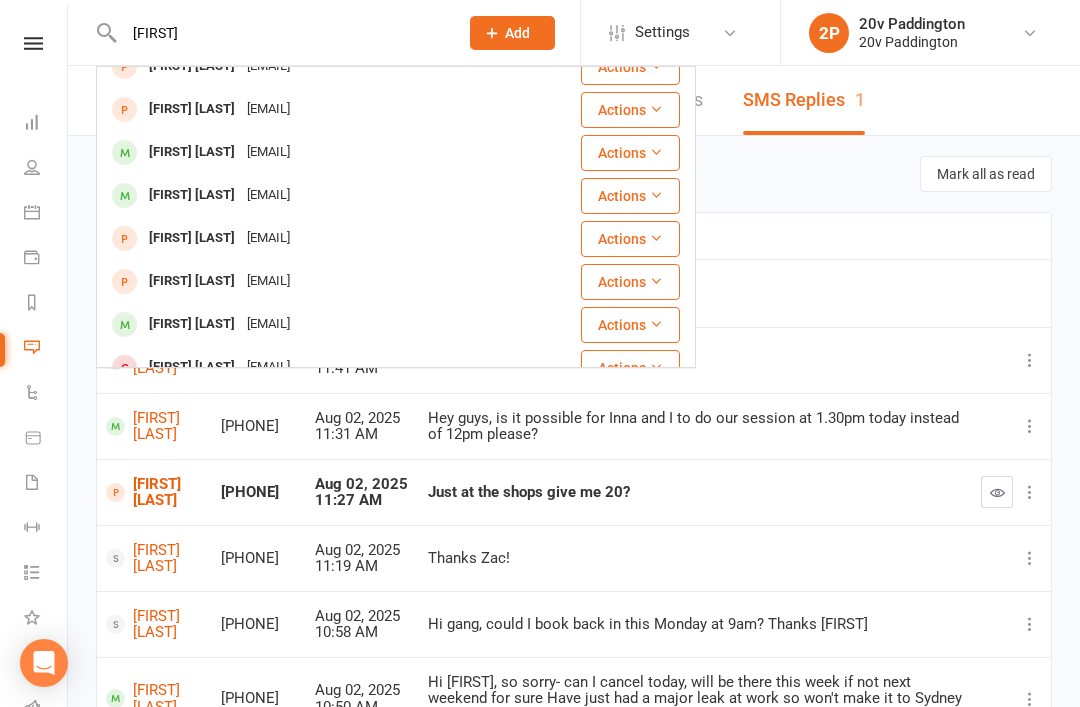 type on "[FIRST]" 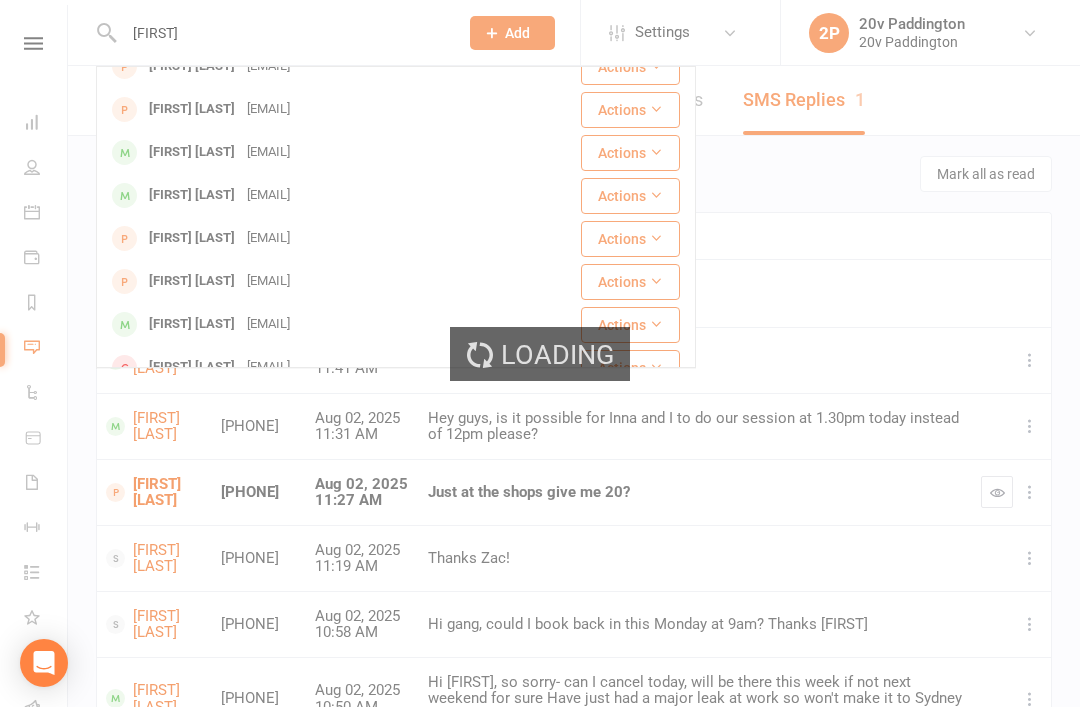 type 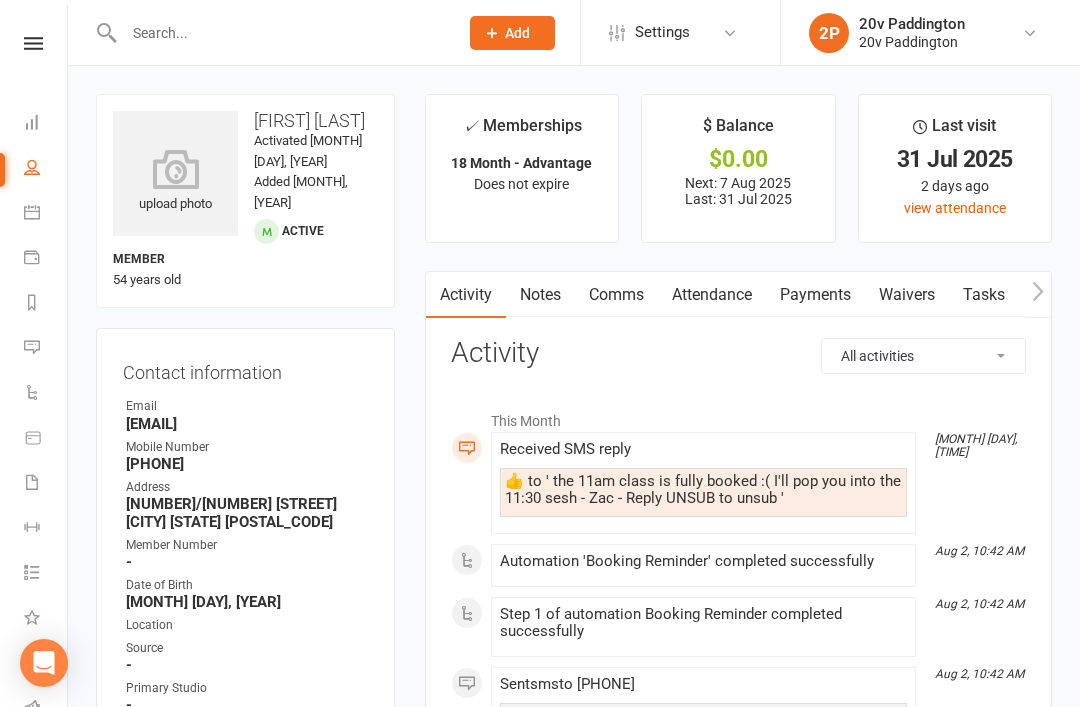 click on "Attendance" at bounding box center (712, 295) 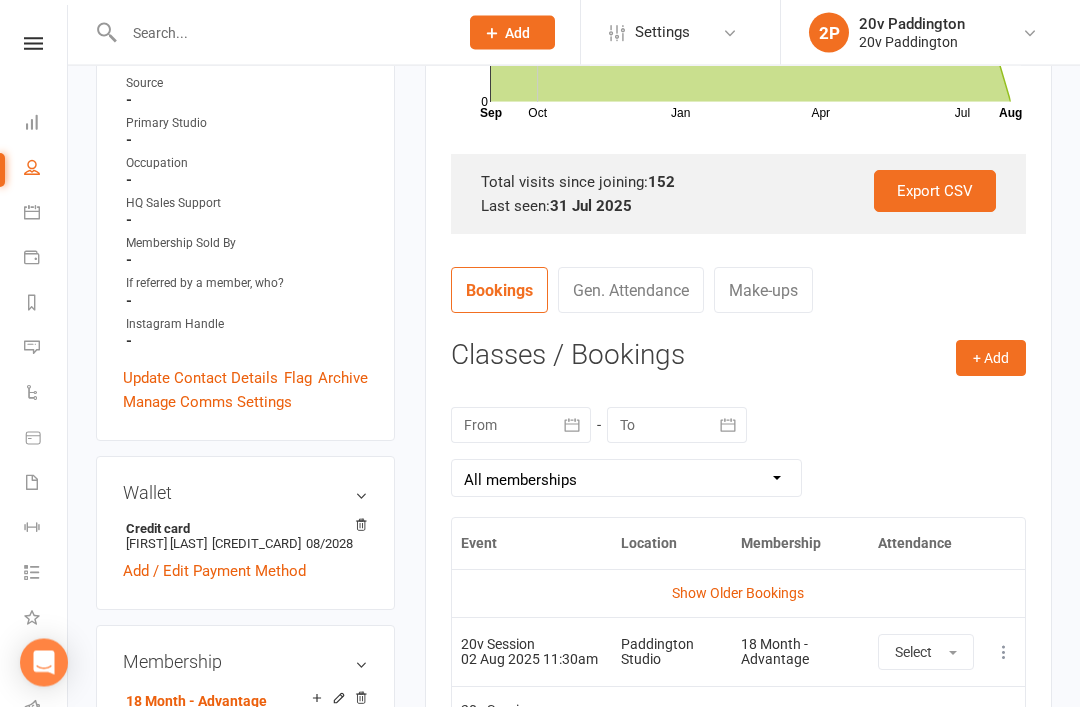 scroll, scrollTop: 638, scrollLeft: 0, axis: vertical 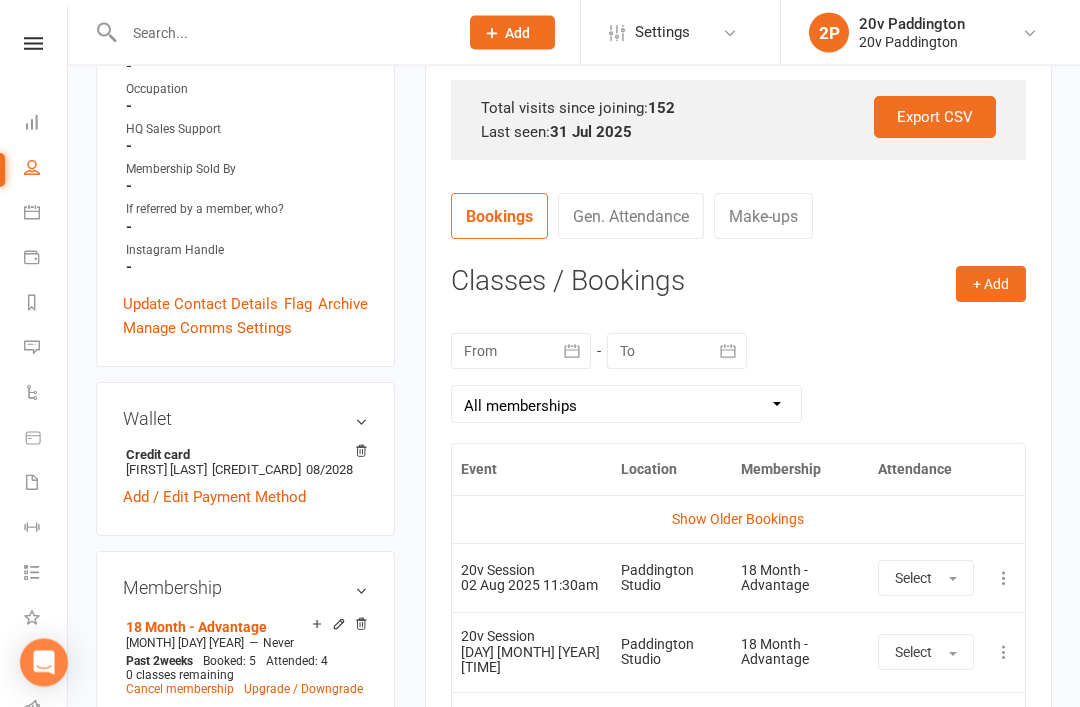 click at bounding box center [953, 580] 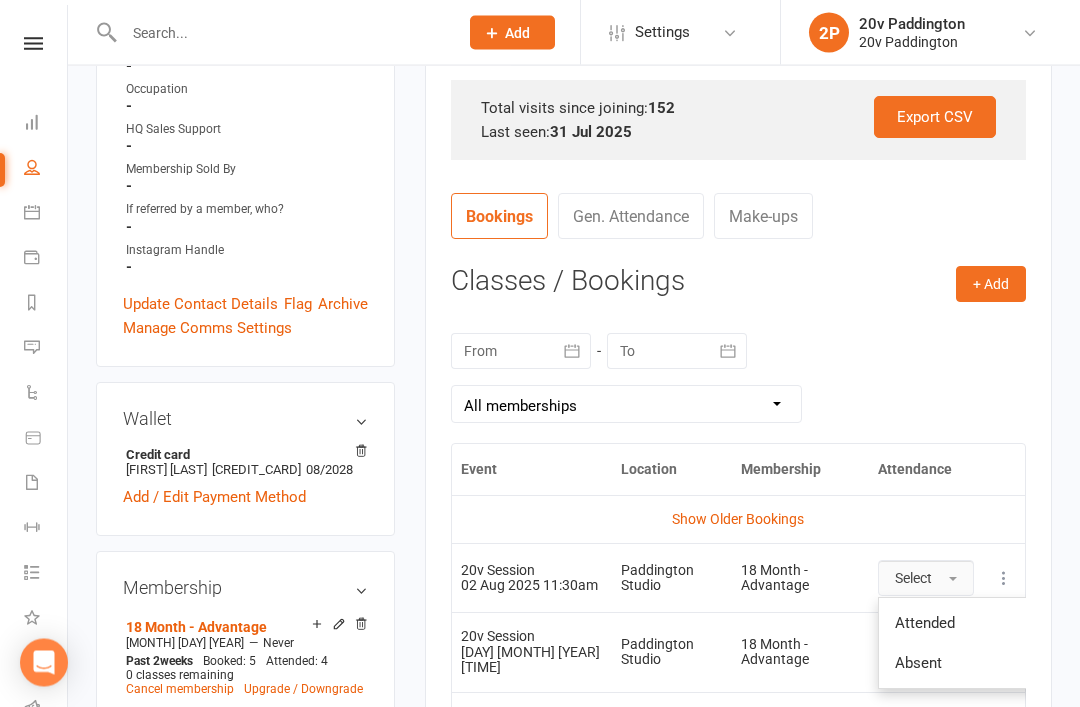 scroll, scrollTop: 639, scrollLeft: 0, axis: vertical 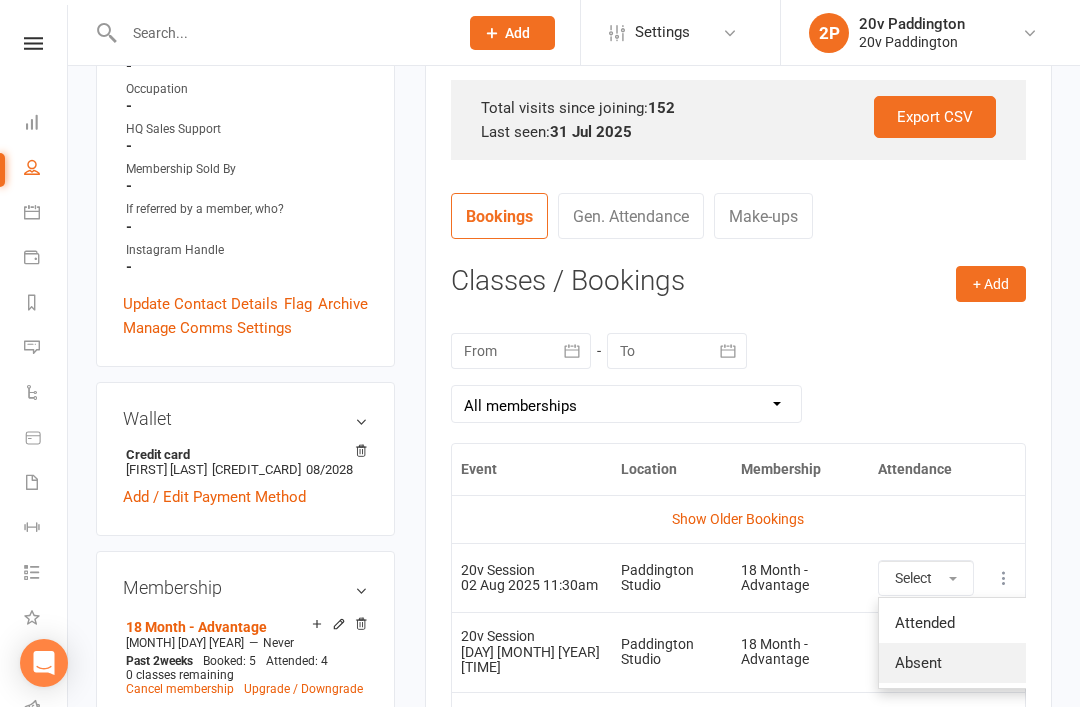 click on "Absent" at bounding box center [978, 663] 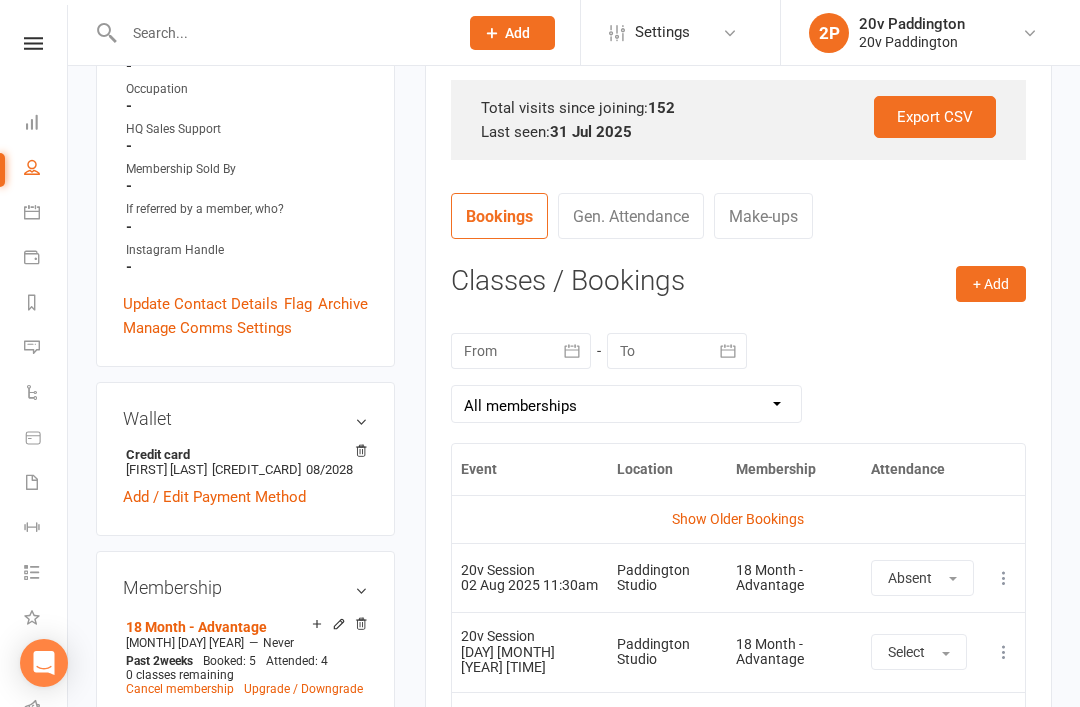 click on "Absent" at bounding box center [922, 578] 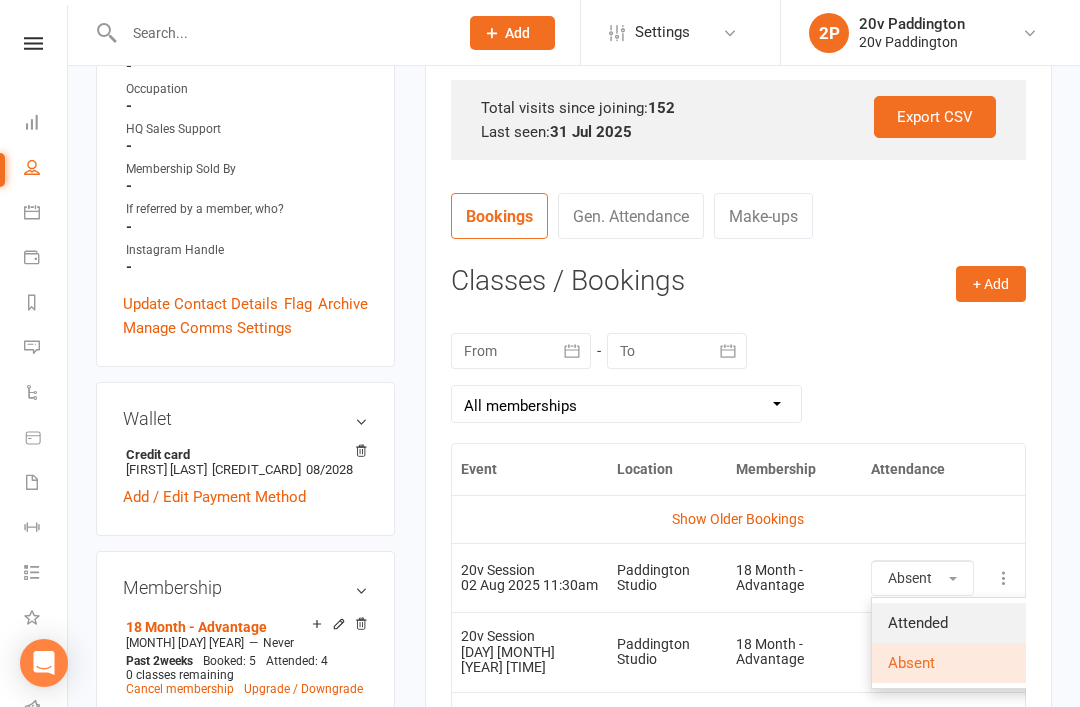 click on "Attended" at bounding box center [918, 623] 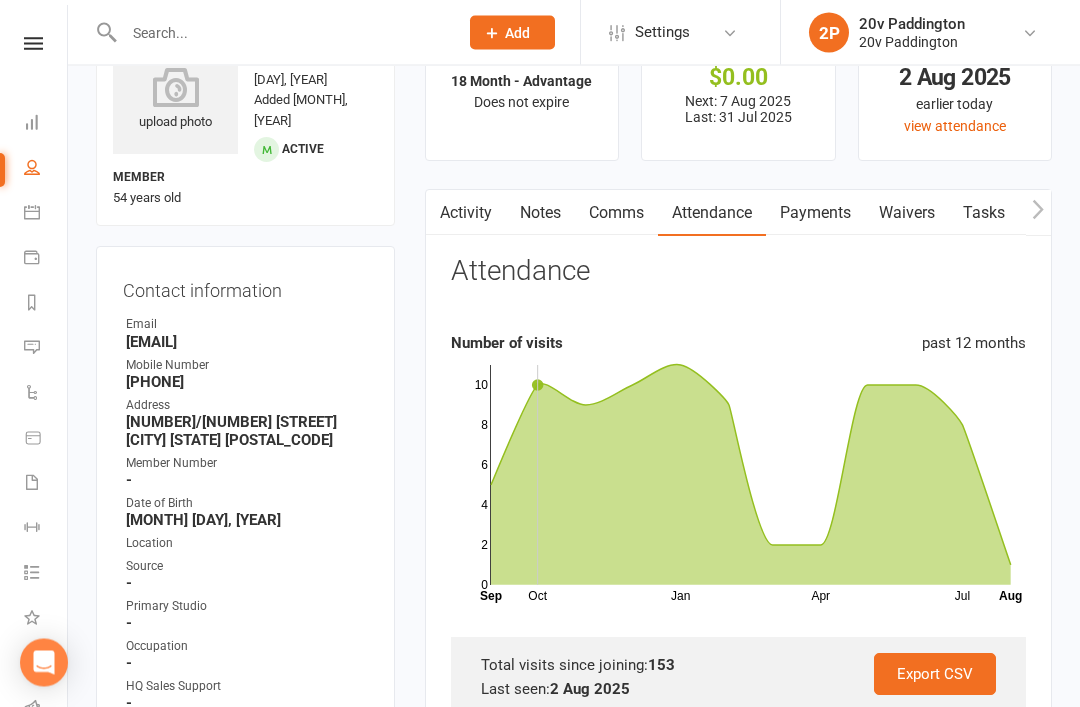 scroll, scrollTop: 9, scrollLeft: 0, axis: vertical 